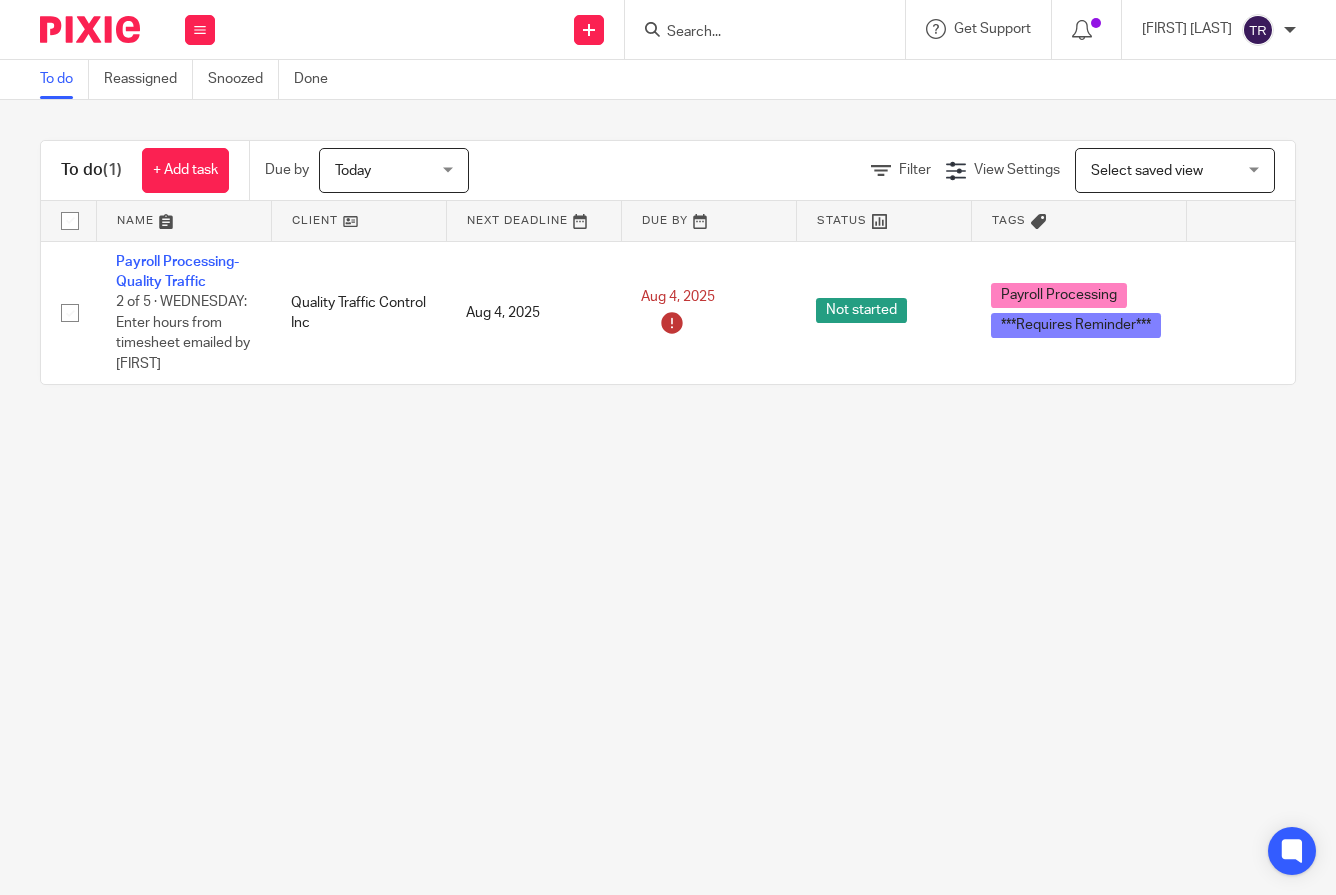 scroll, scrollTop: 0, scrollLeft: 0, axis: both 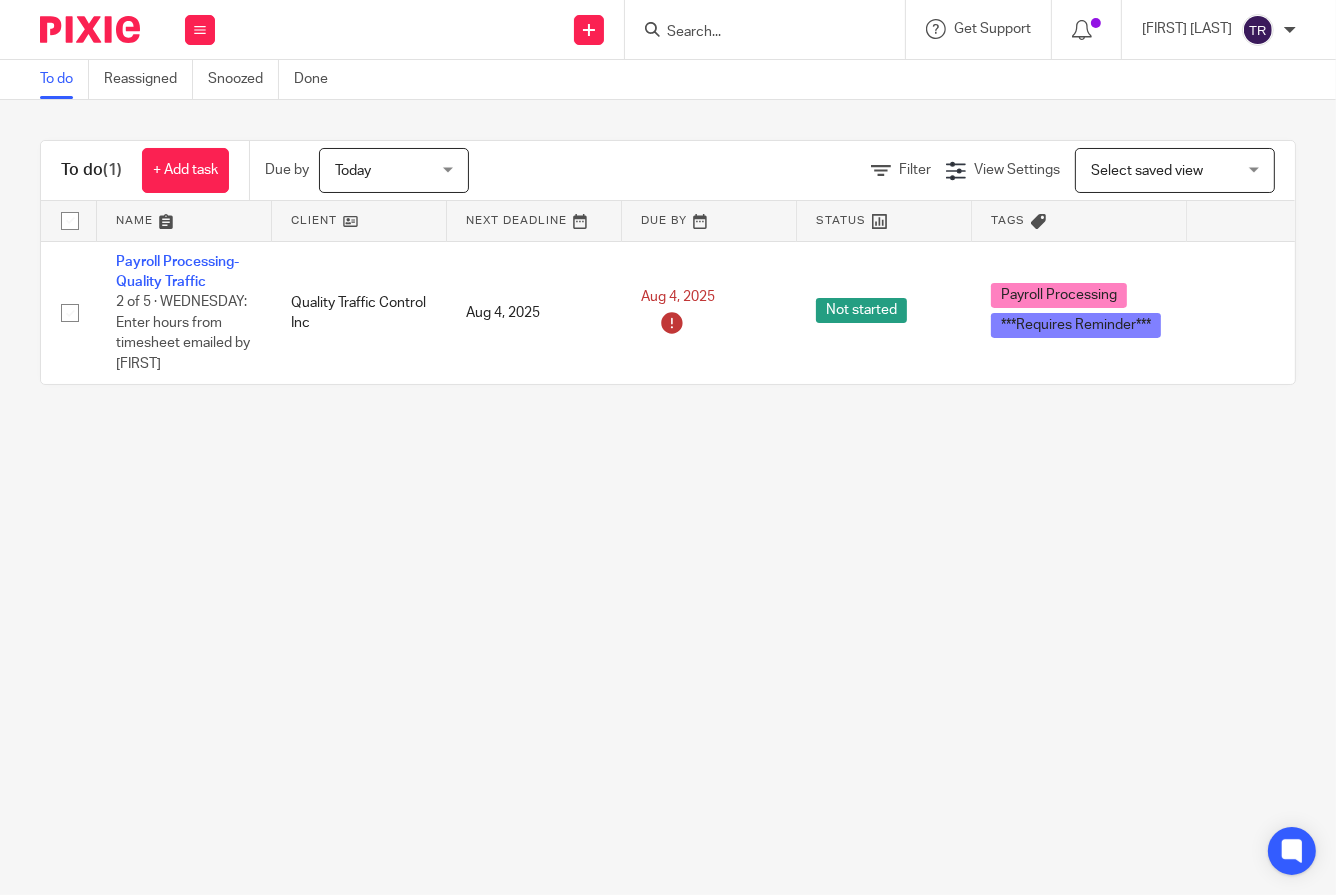 click at bounding box center (755, 33) 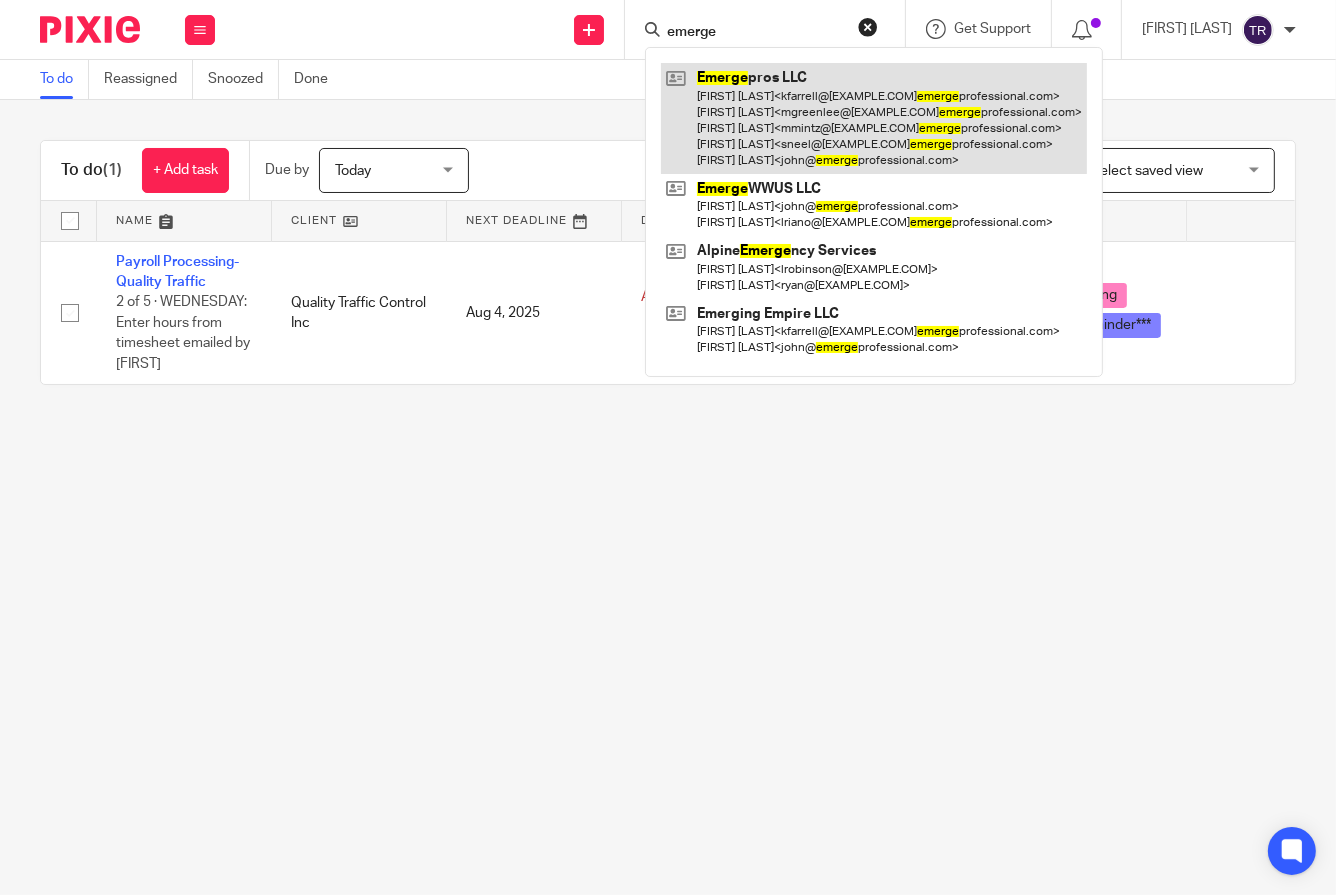 type on "emerge" 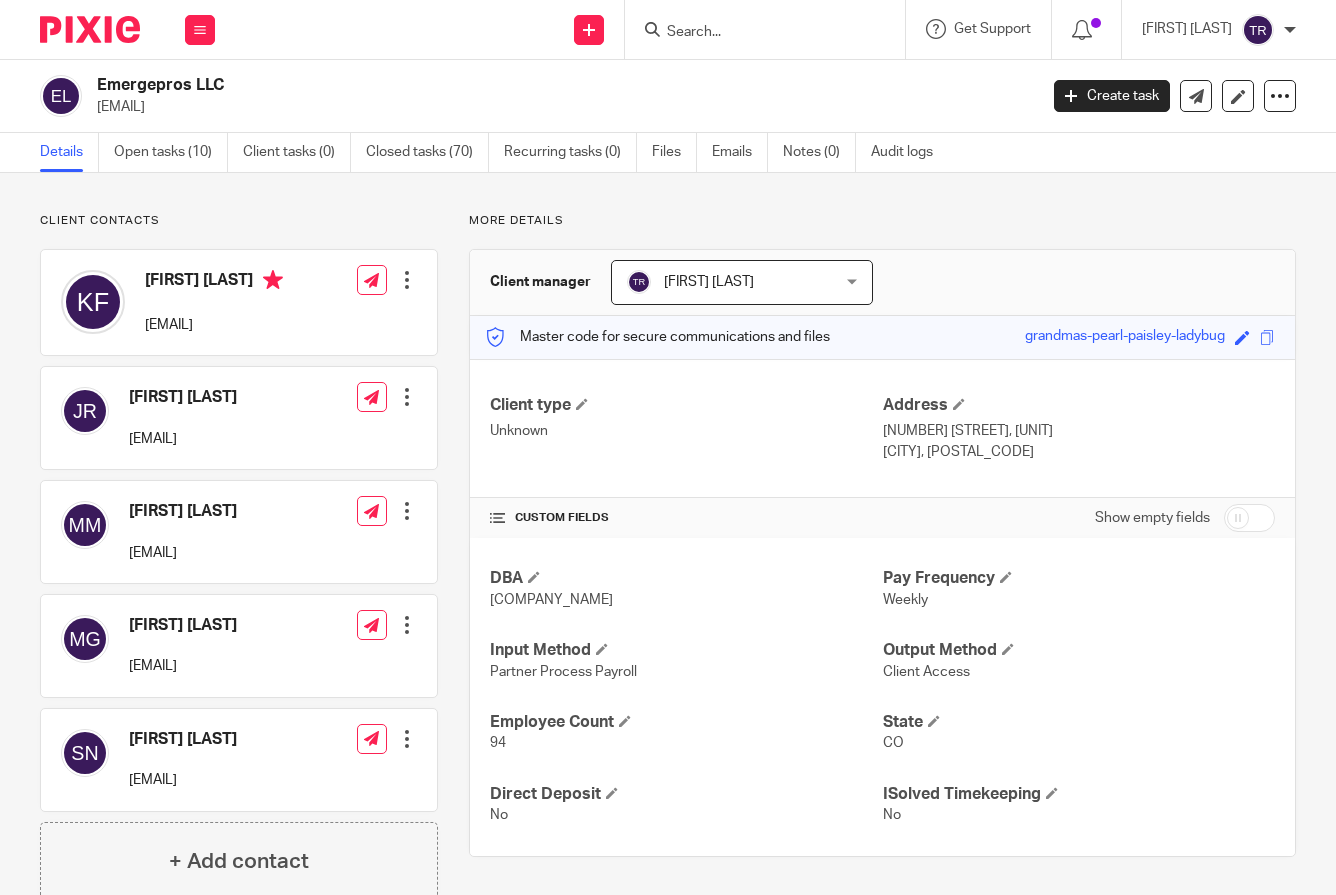 scroll, scrollTop: 0, scrollLeft: 0, axis: both 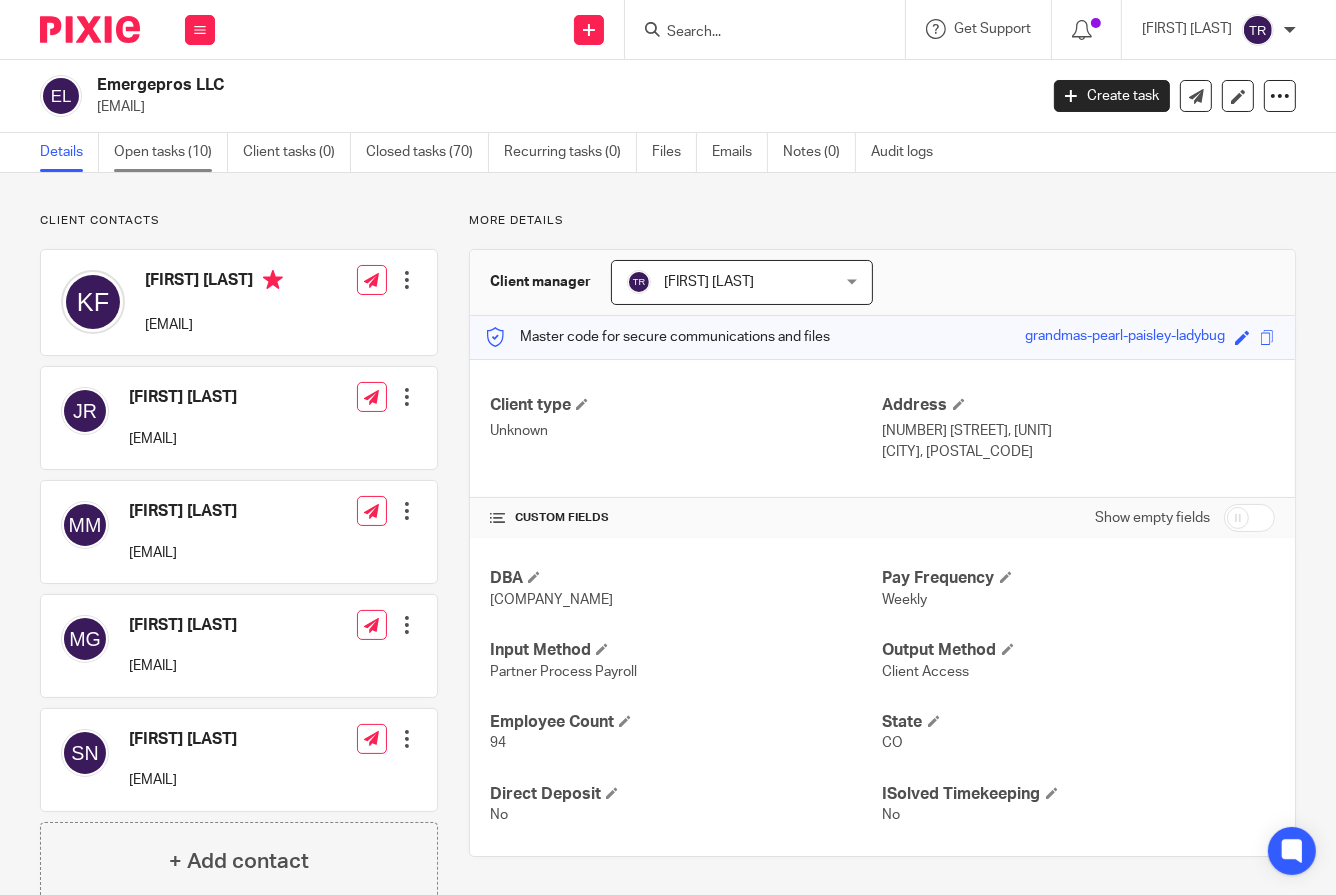 click on "Open tasks (10)" at bounding box center (171, 152) 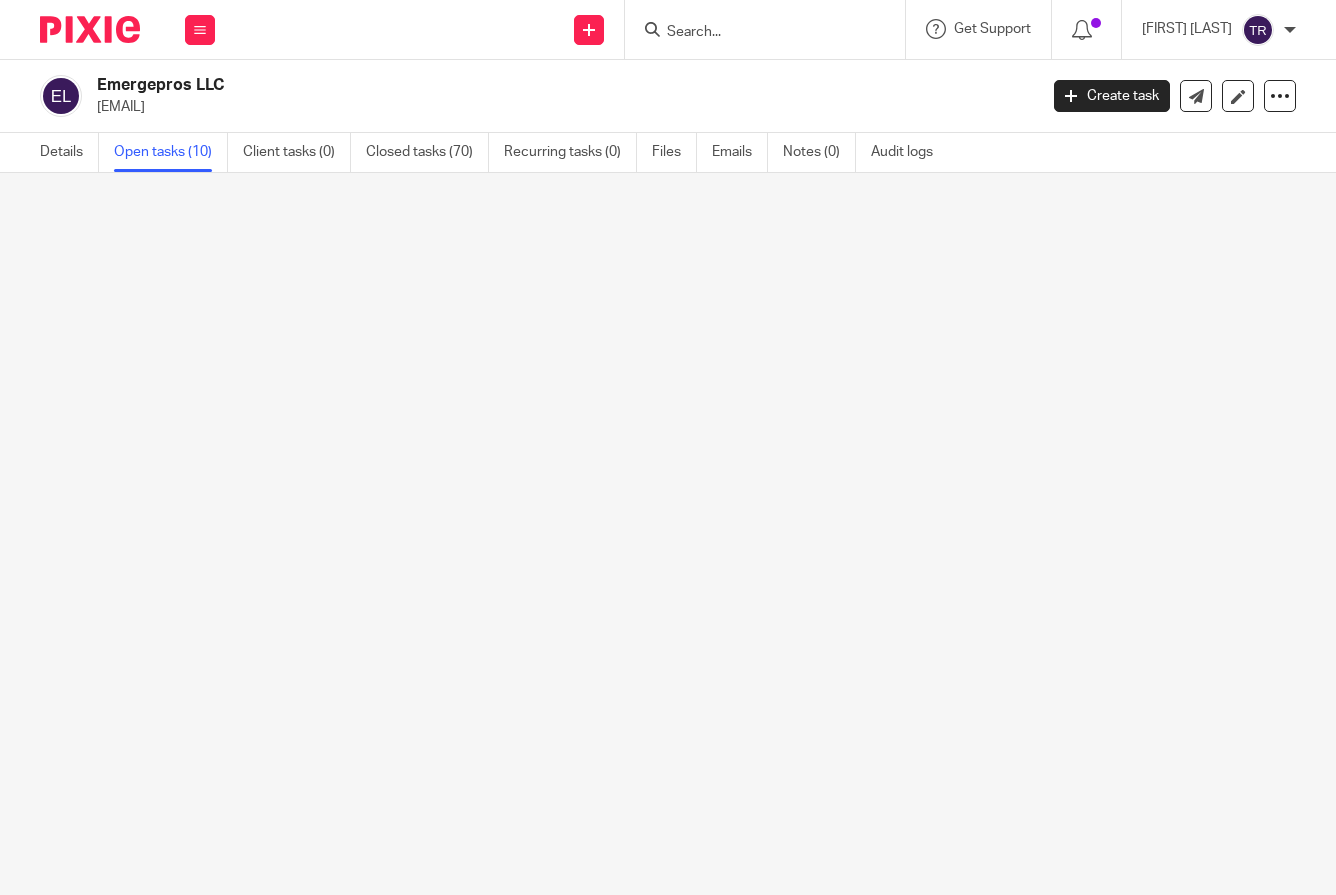 scroll, scrollTop: 0, scrollLeft: 0, axis: both 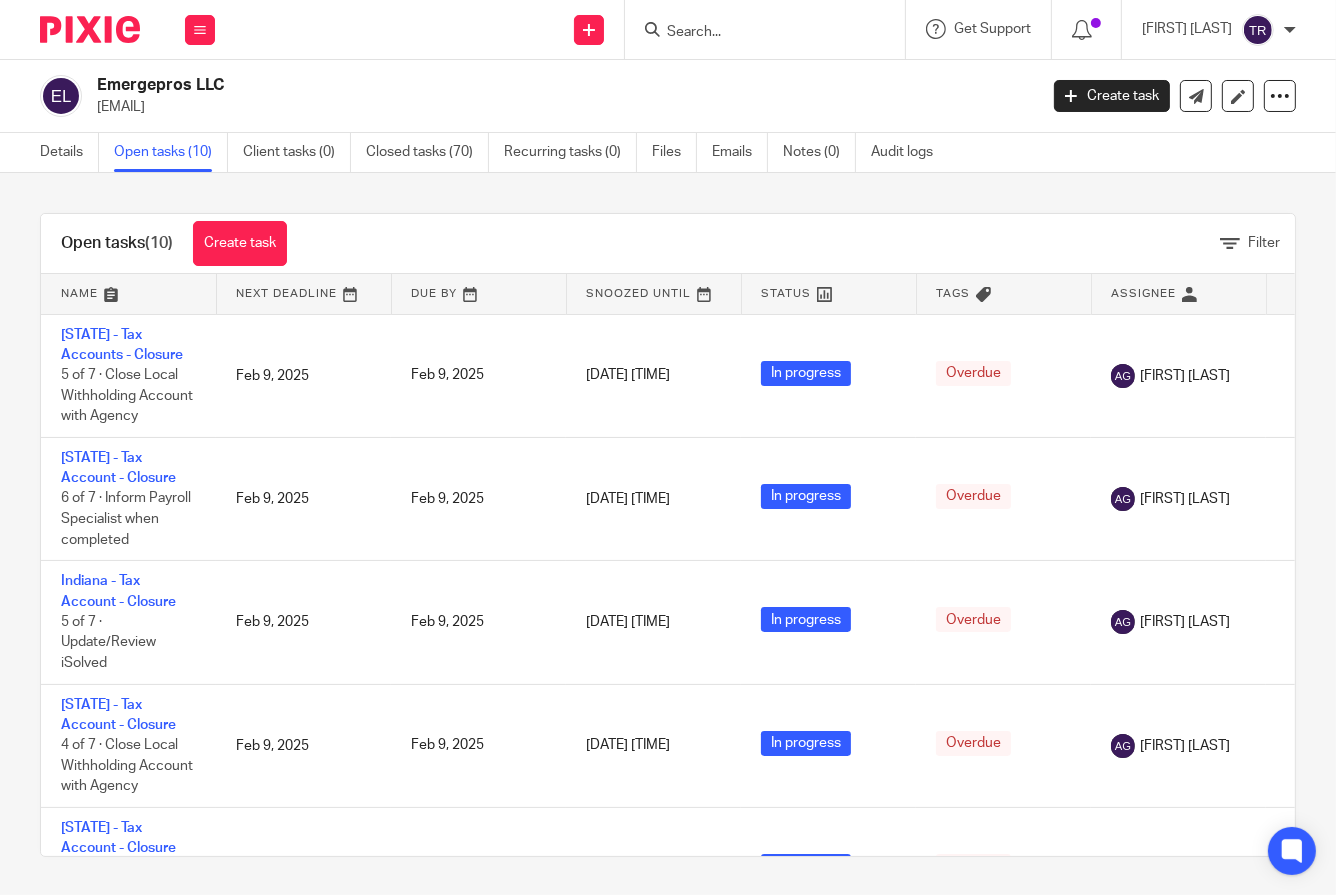 click at bounding box center [128, 294] 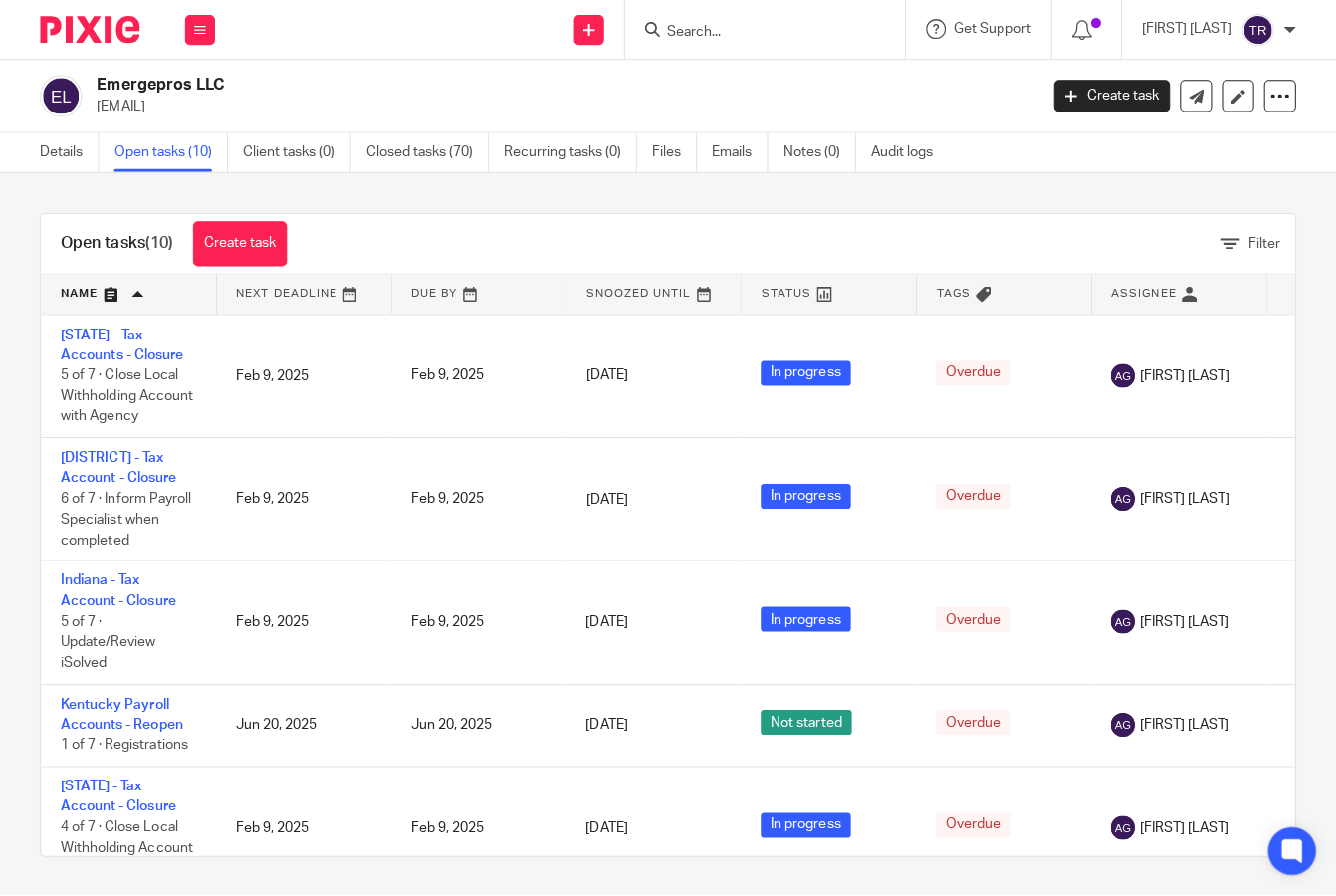 scroll, scrollTop: 0, scrollLeft: 0, axis: both 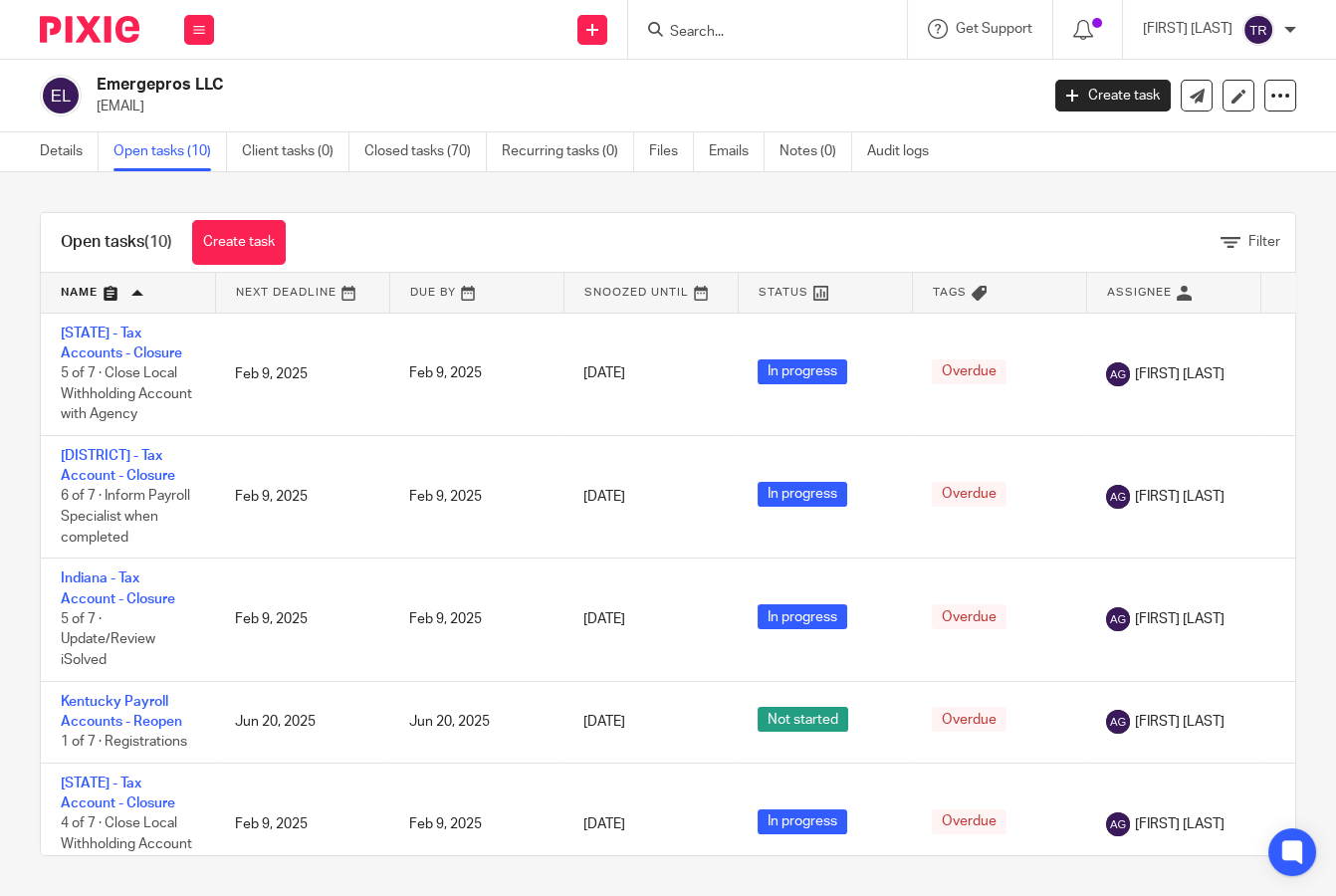 click at bounding box center (90, 29) 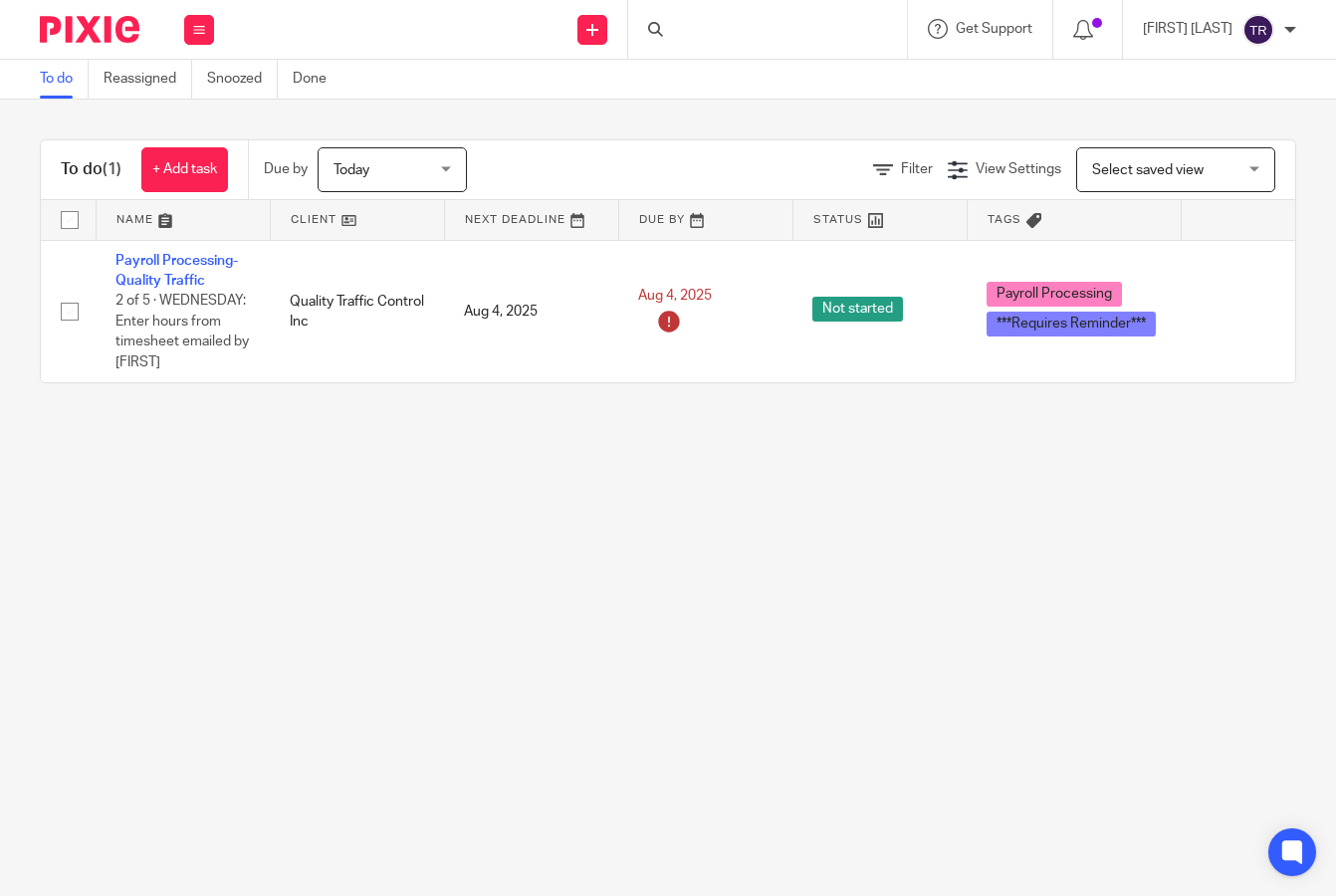 scroll, scrollTop: 0, scrollLeft: 0, axis: both 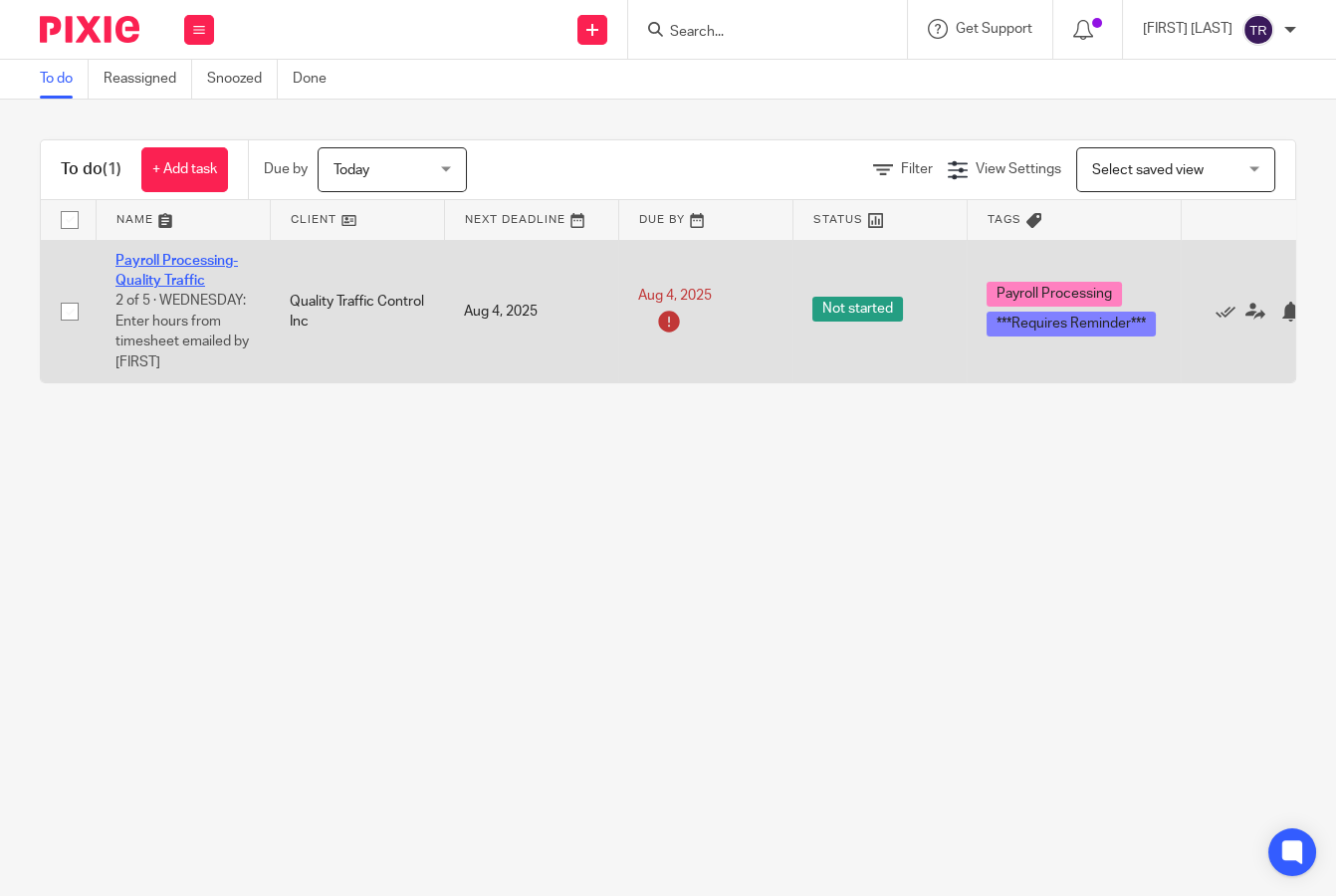 click on "Payroll Processing-Quality Traffic" at bounding box center (176, 271) 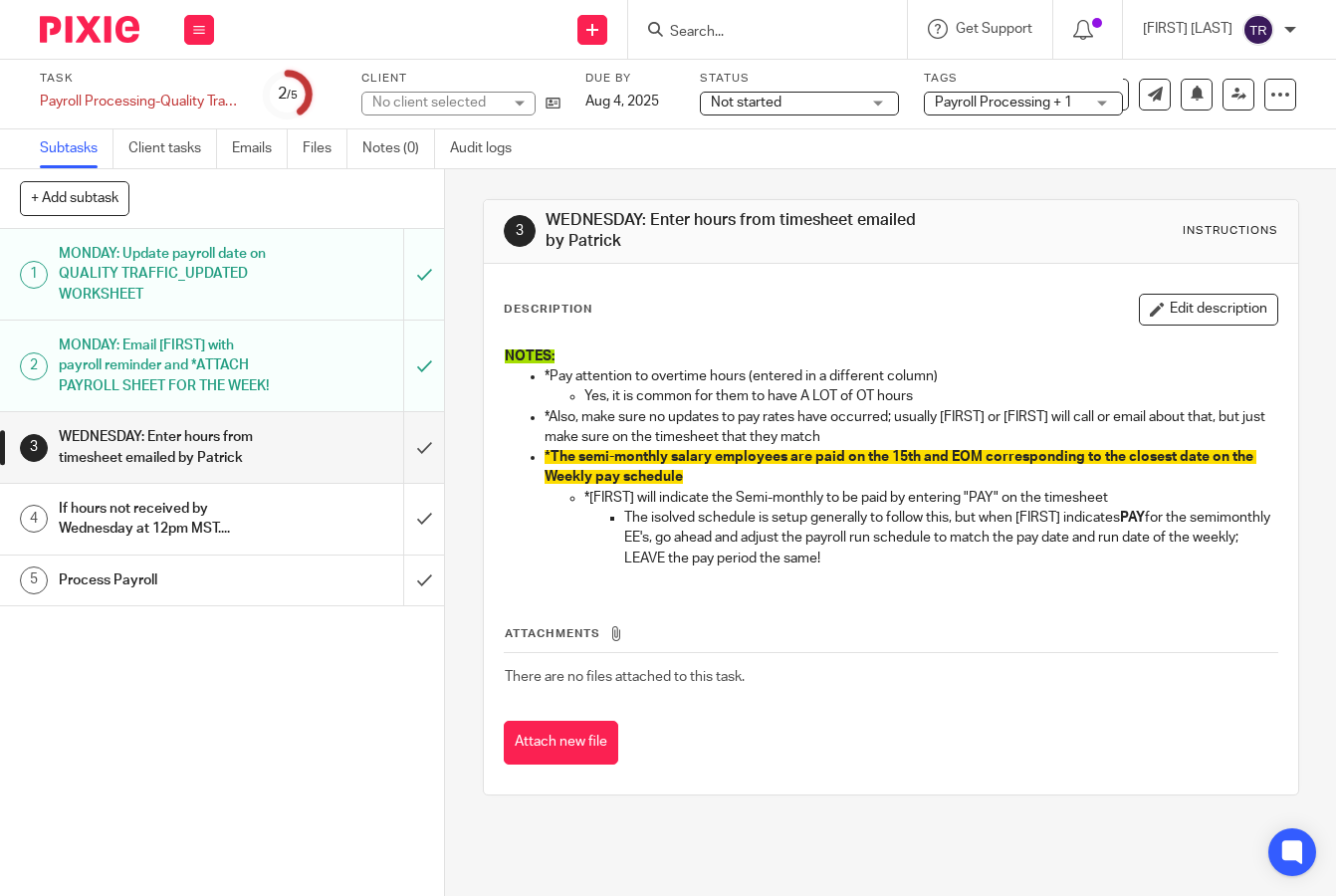 scroll, scrollTop: 0, scrollLeft: 0, axis: both 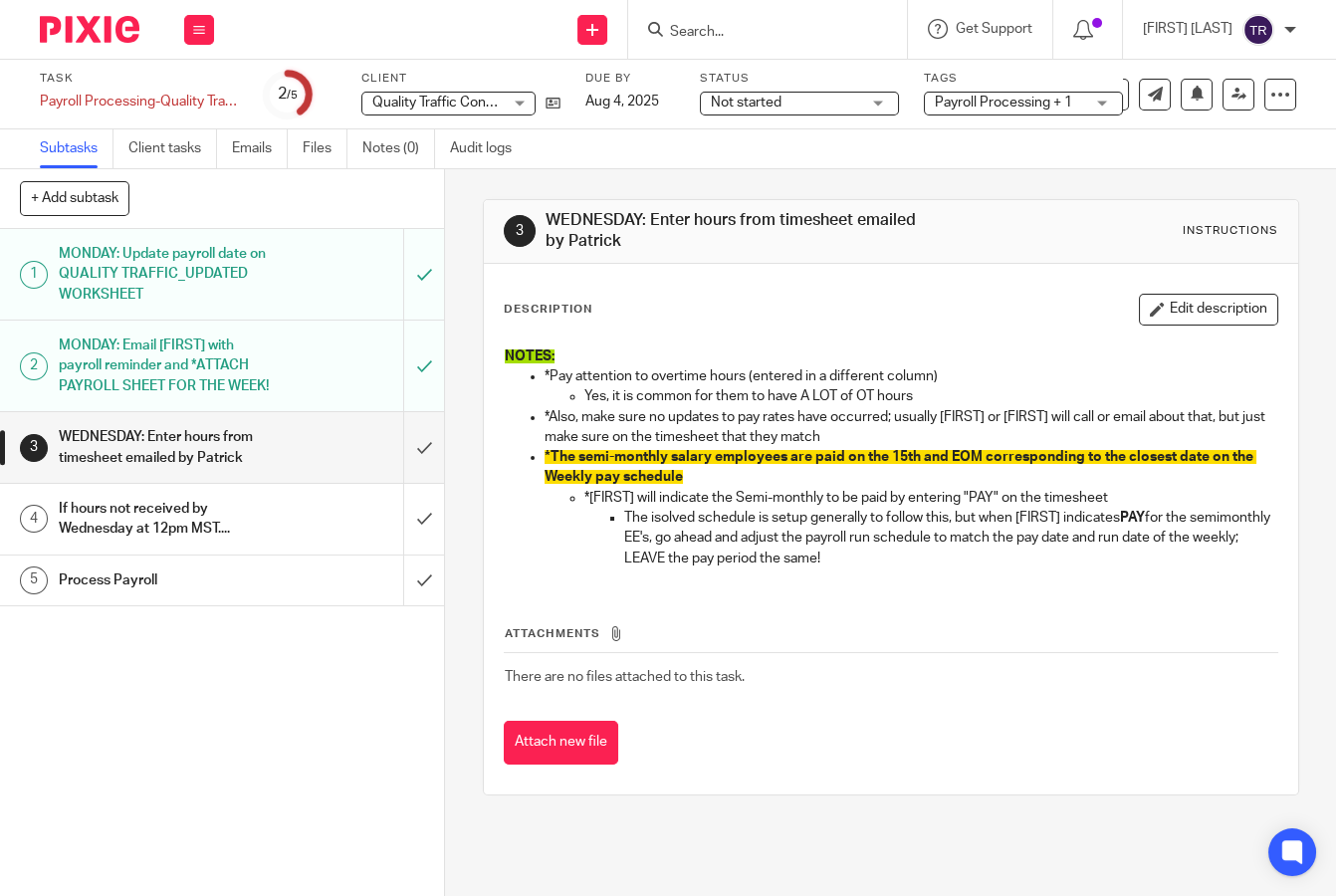 click on "*Also, make sure no updates to pay rates have occurred; usually Patrick or Michael will call or email about that, but just make sure on the timesheet that they match" at bounding box center [911, 427] 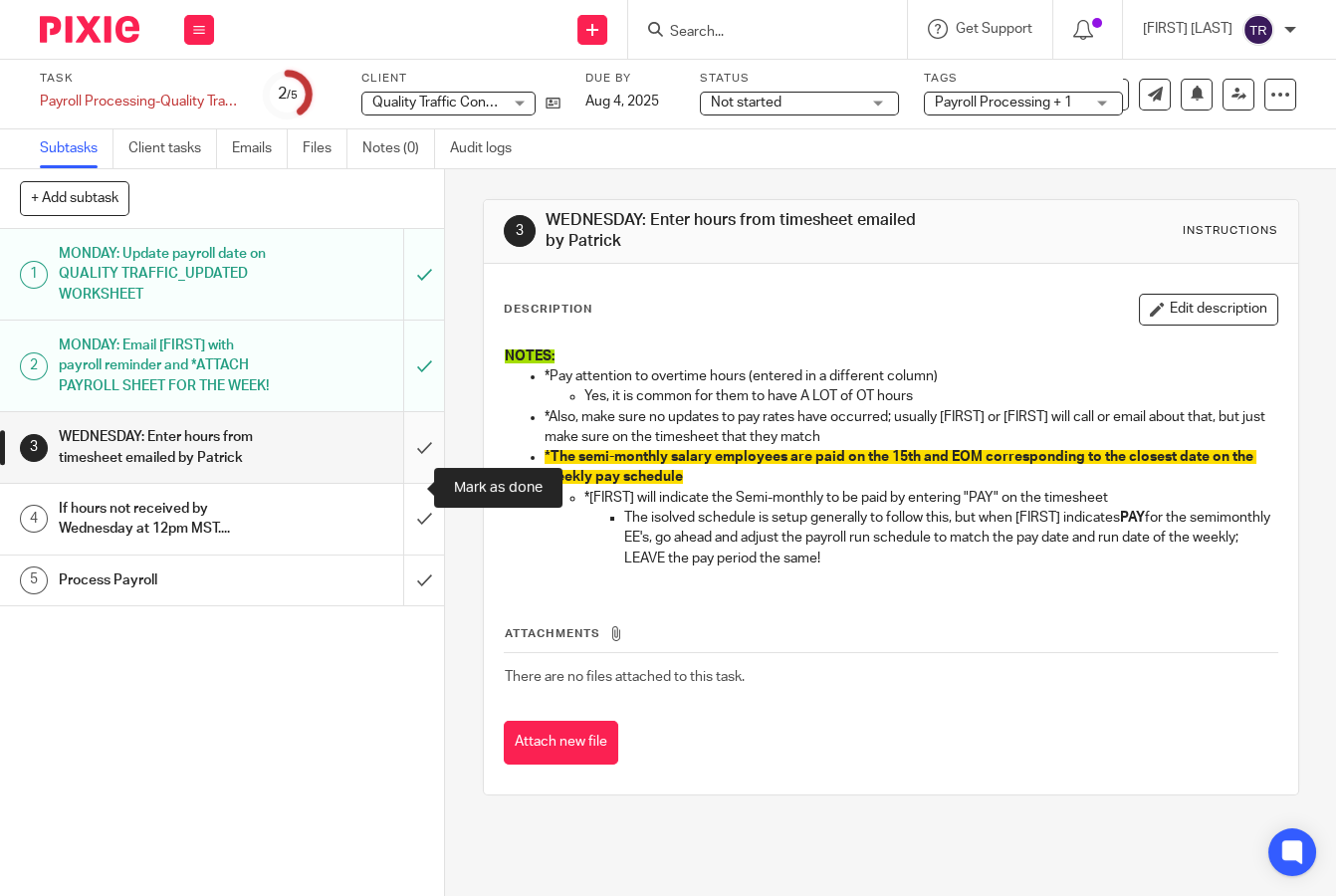 click at bounding box center (222, 447) 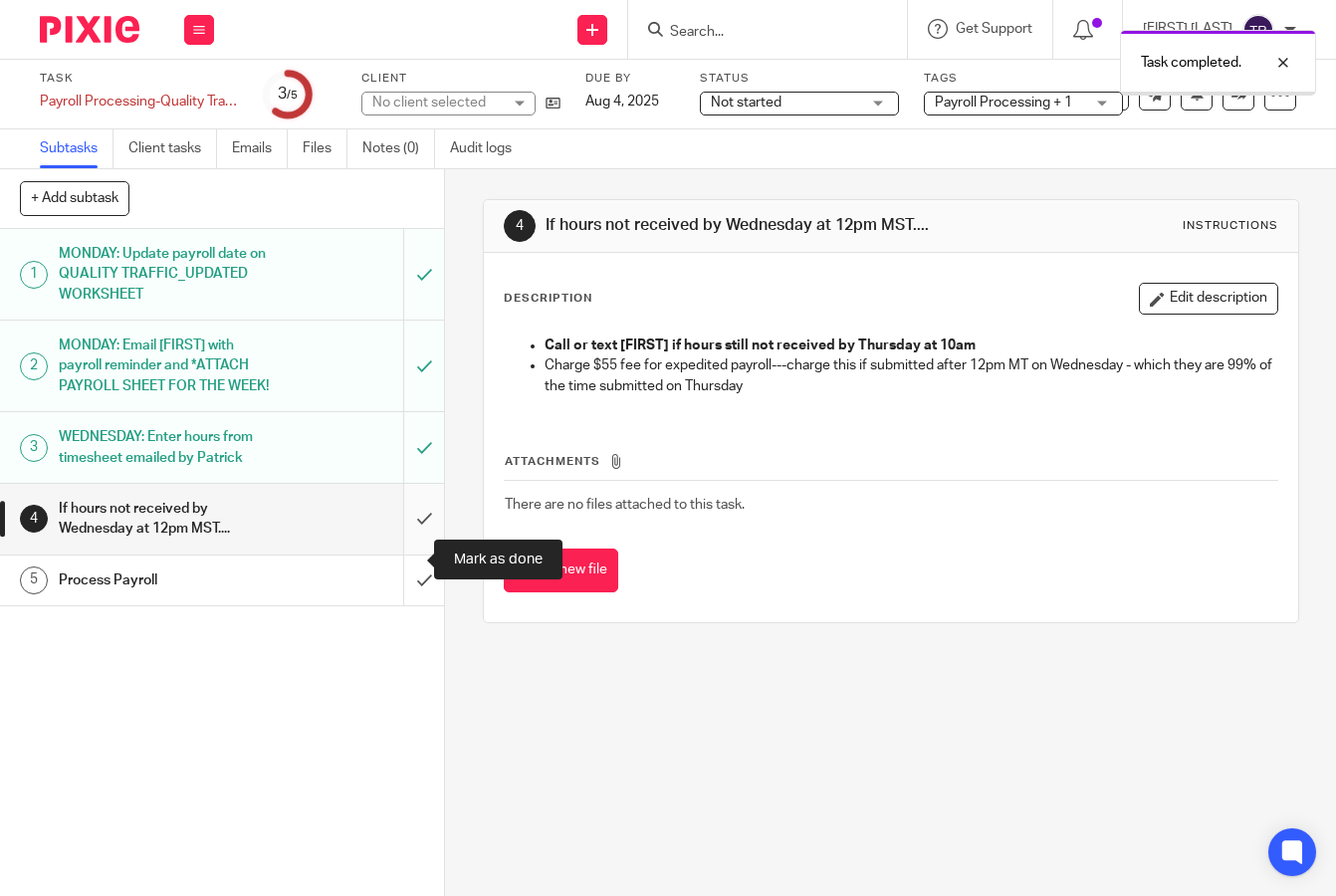 scroll, scrollTop: 0, scrollLeft: 0, axis: both 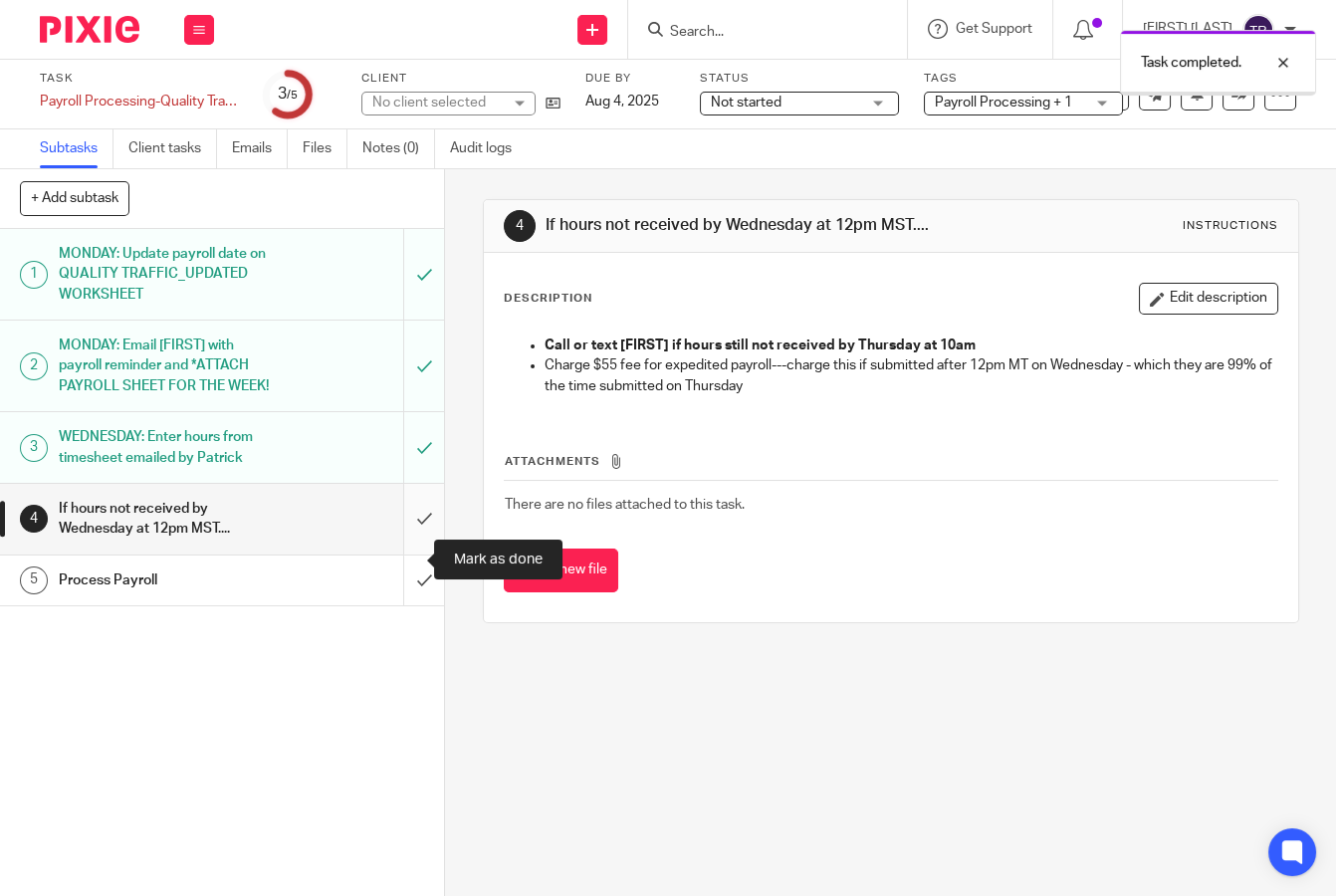 click at bounding box center (222, 519) 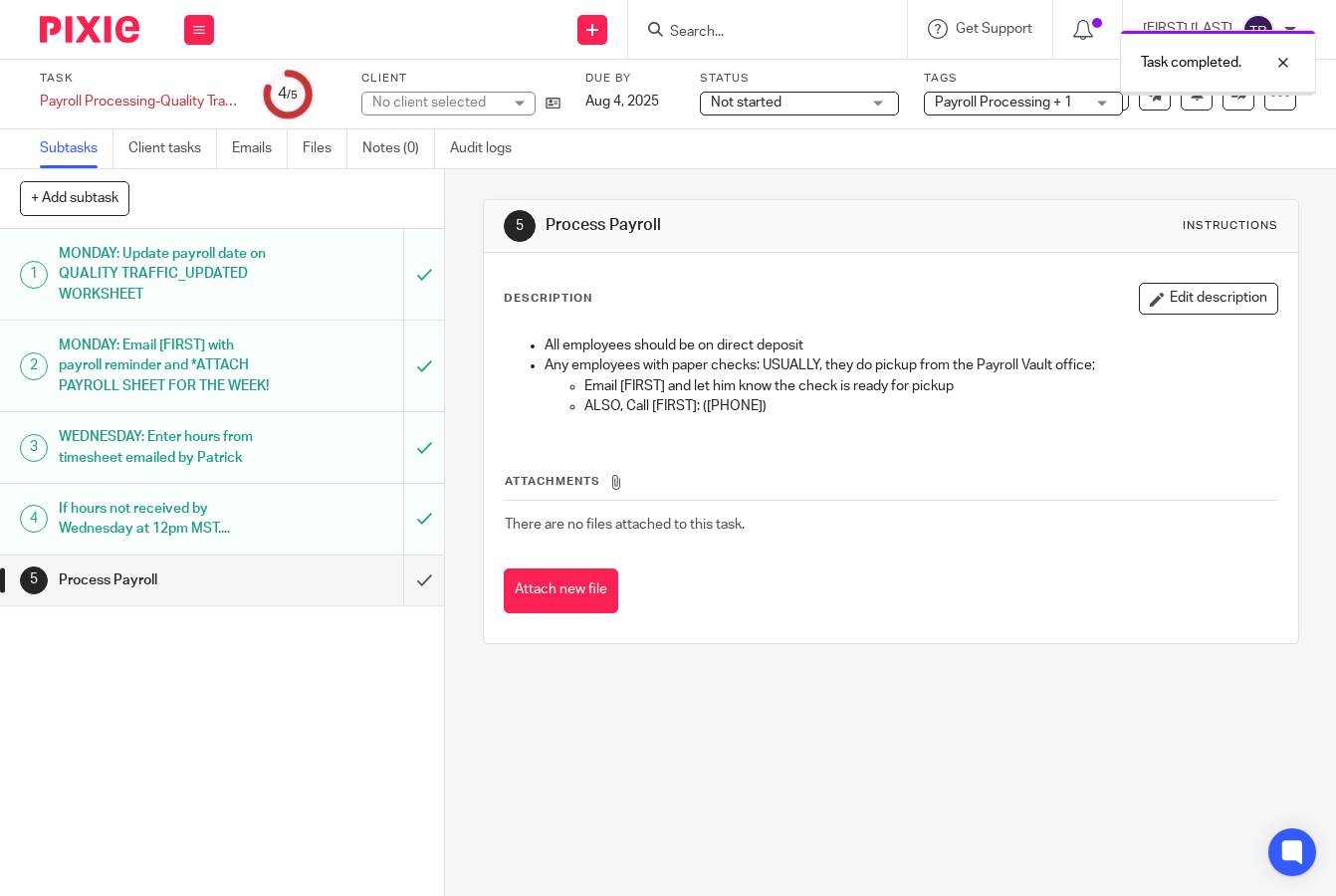 scroll, scrollTop: 0, scrollLeft: 0, axis: both 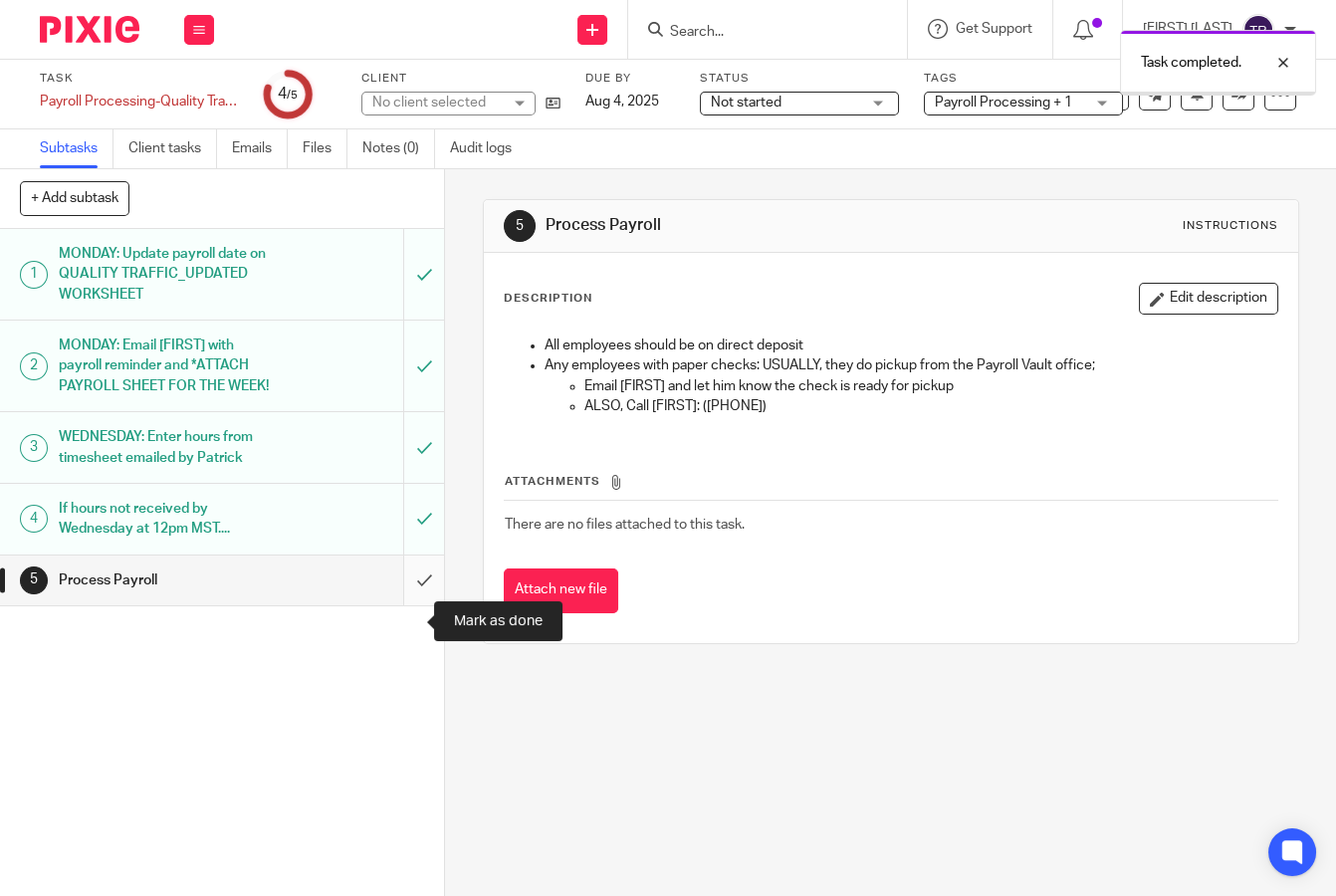 click at bounding box center [222, 580] 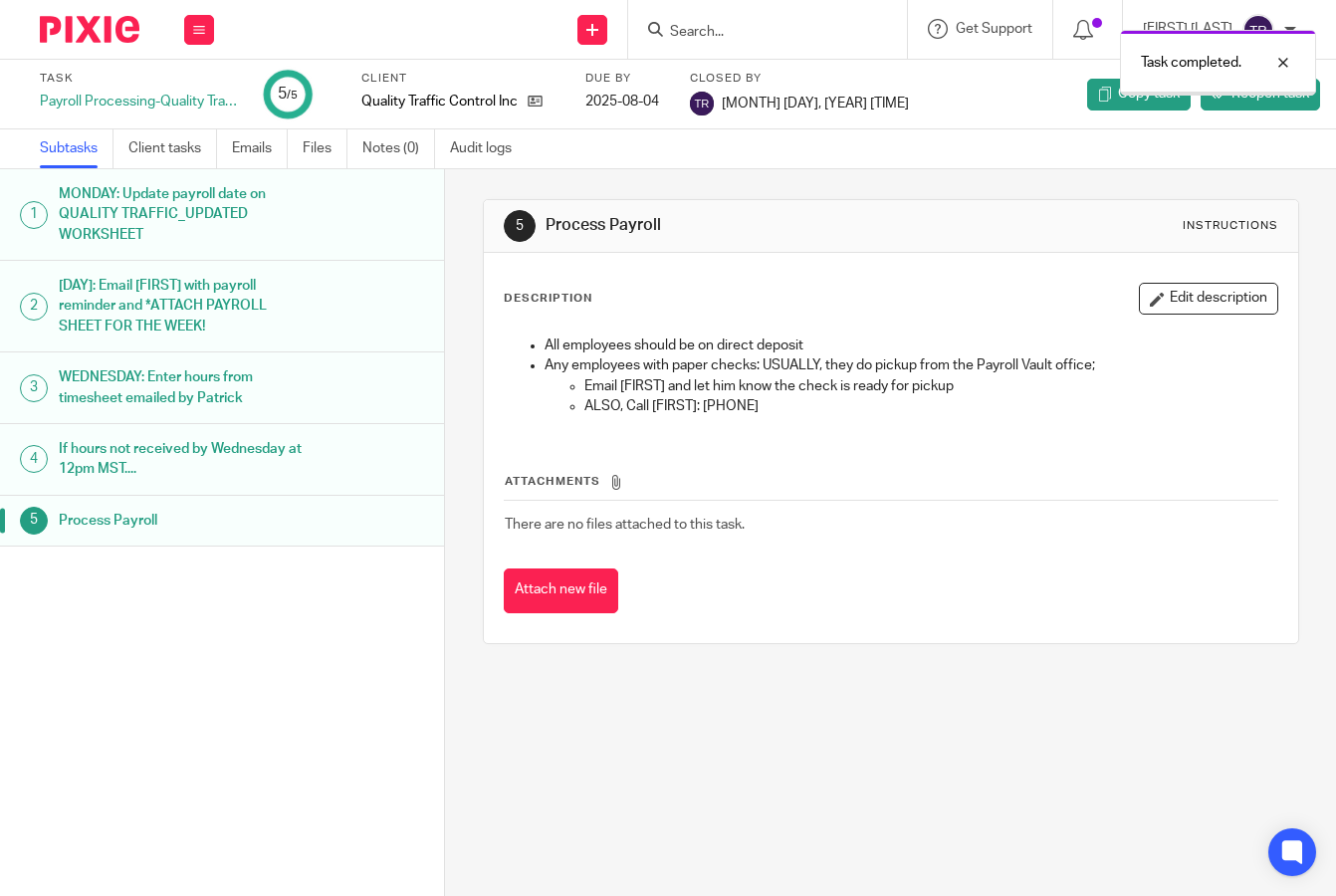 scroll, scrollTop: 0, scrollLeft: 0, axis: both 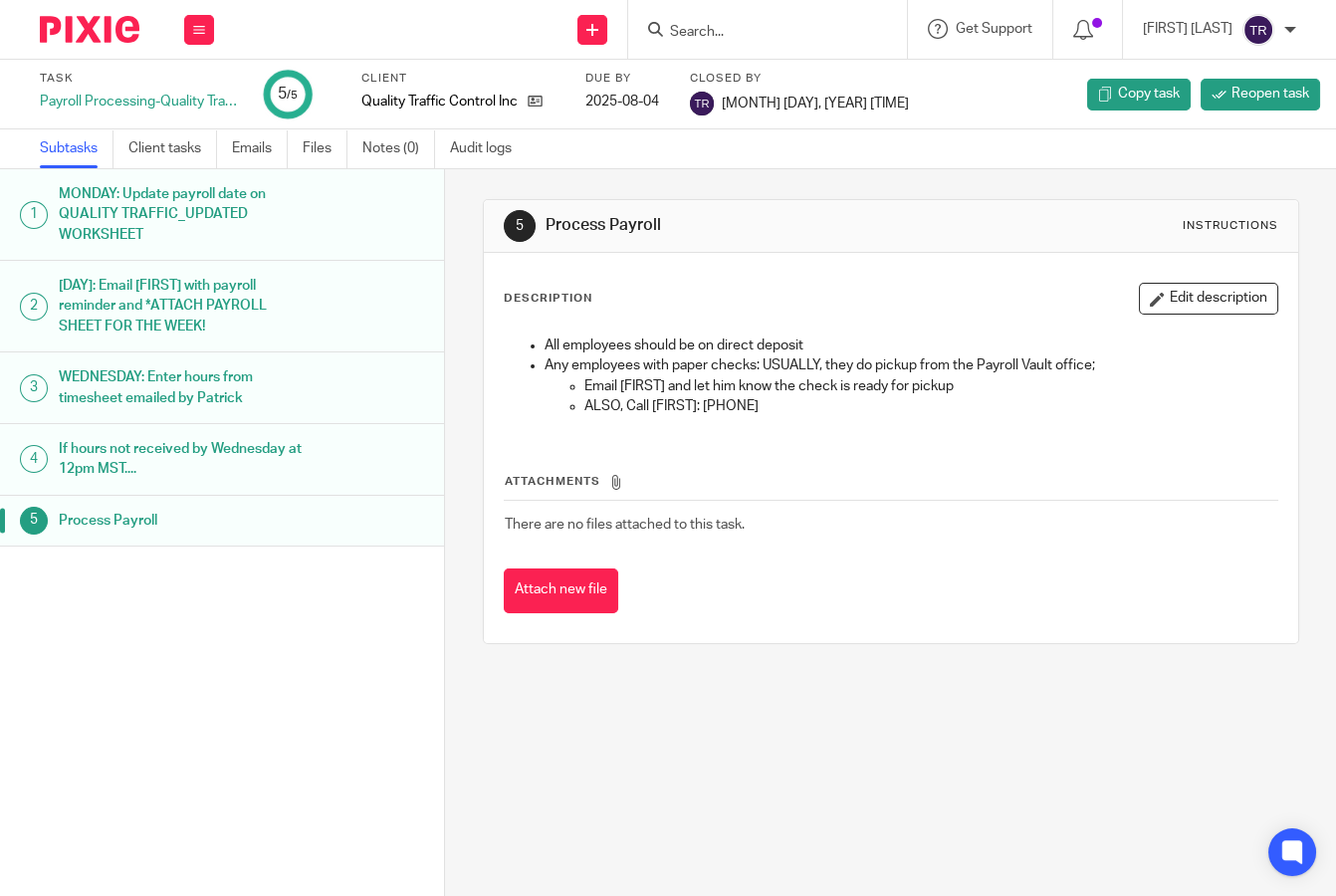 click on "5
Process Payroll
Instructions
Description
Edit description
All employees should be on direct deposit Any employees with paper checks: USUALLY, they do pickup from the Payroll Vault office; Email Patrick and let him know the check is ready for pickup ALSO, Call Michael: (970)227-6610           Attachments     There are no files attached to this task.   Attach new file" at bounding box center [890, 533] 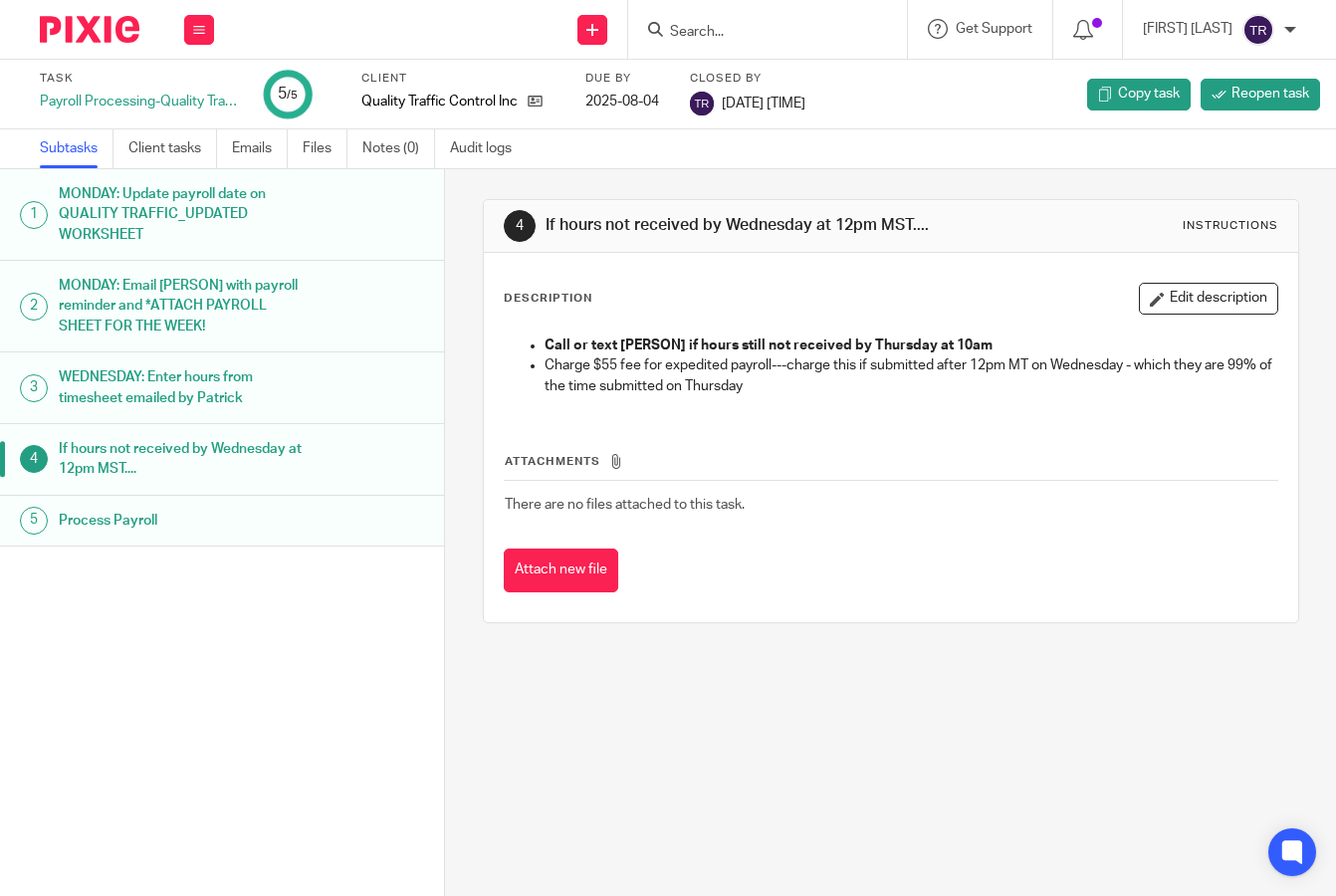 scroll, scrollTop: 0, scrollLeft: 0, axis: both 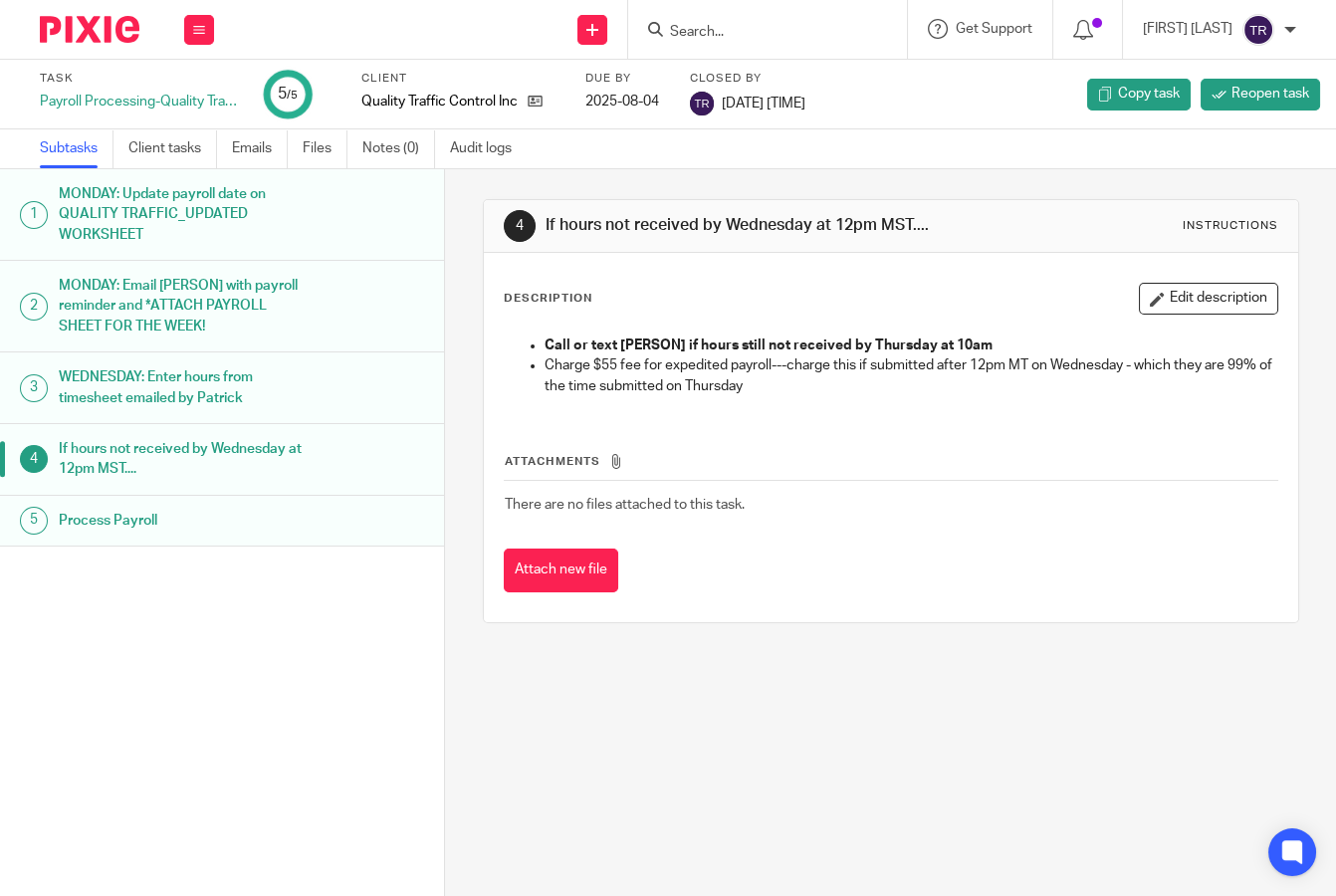 click on "If hours not received by Wednesday at 12pm MST.... Instructions Description Edit description Call or text [PERSON] if hours still not received by Thursday at 10am Charge $55 fee for expedited payroll---charge this if submitted after 12pm MT on Wednesday - which they are 99% of the time submitted on Thursday Attachments There are no files attached to this task. Attach new file" at bounding box center [890, 533] 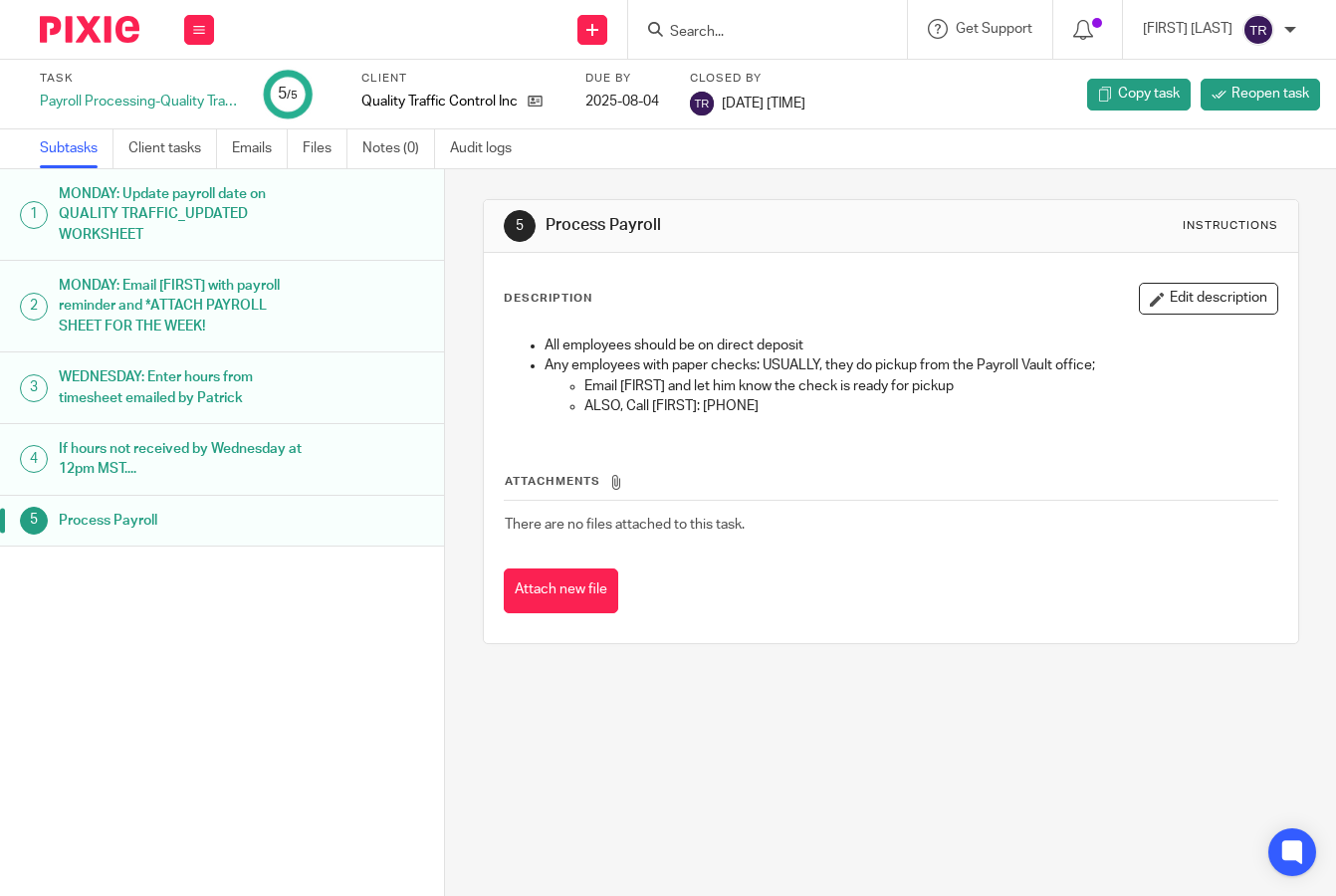 scroll, scrollTop: 0, scrollLeft: 0, axis: both 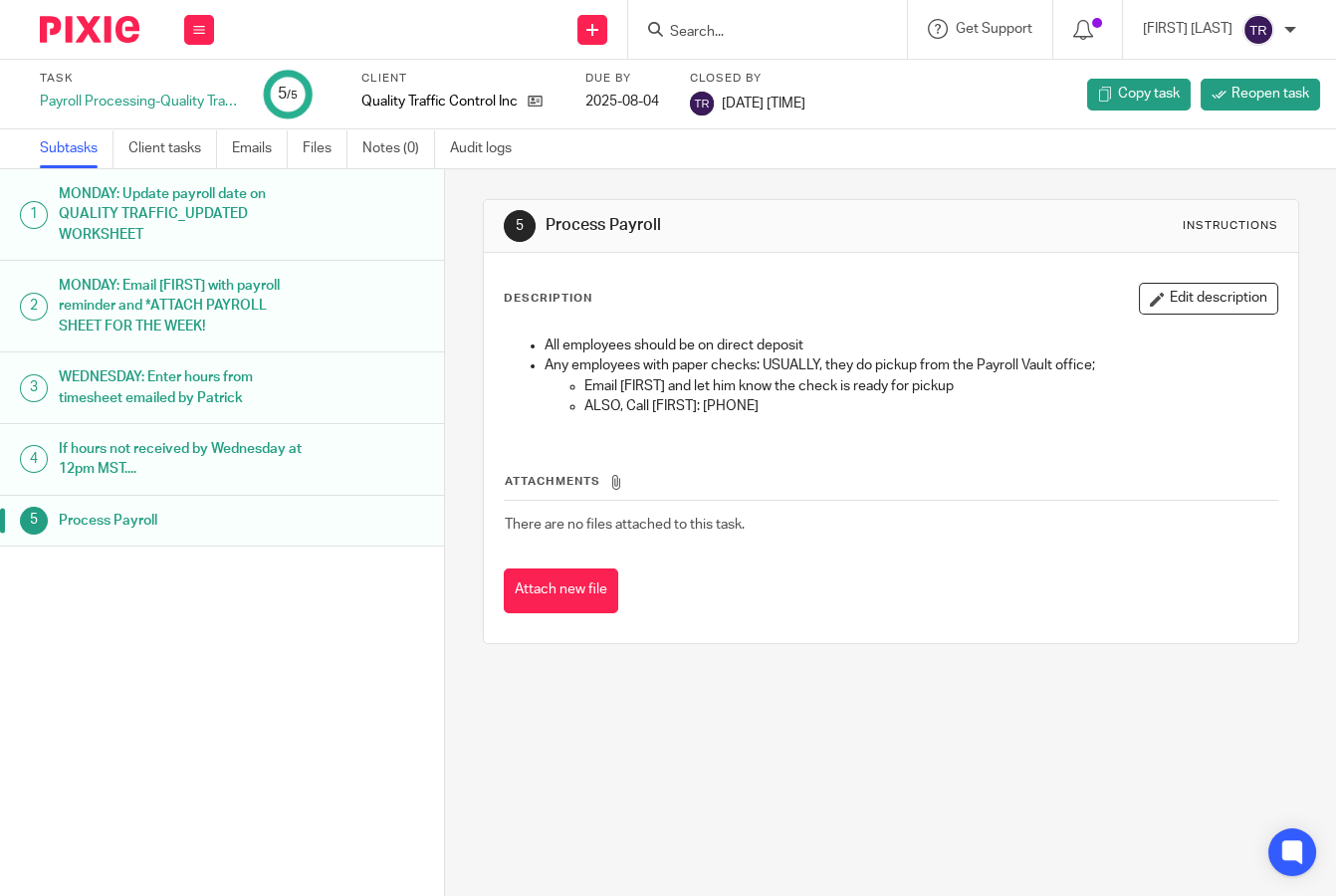 click on "If hours not received by Wednesday at 12pm MST...." at bounding box center (180, 459) 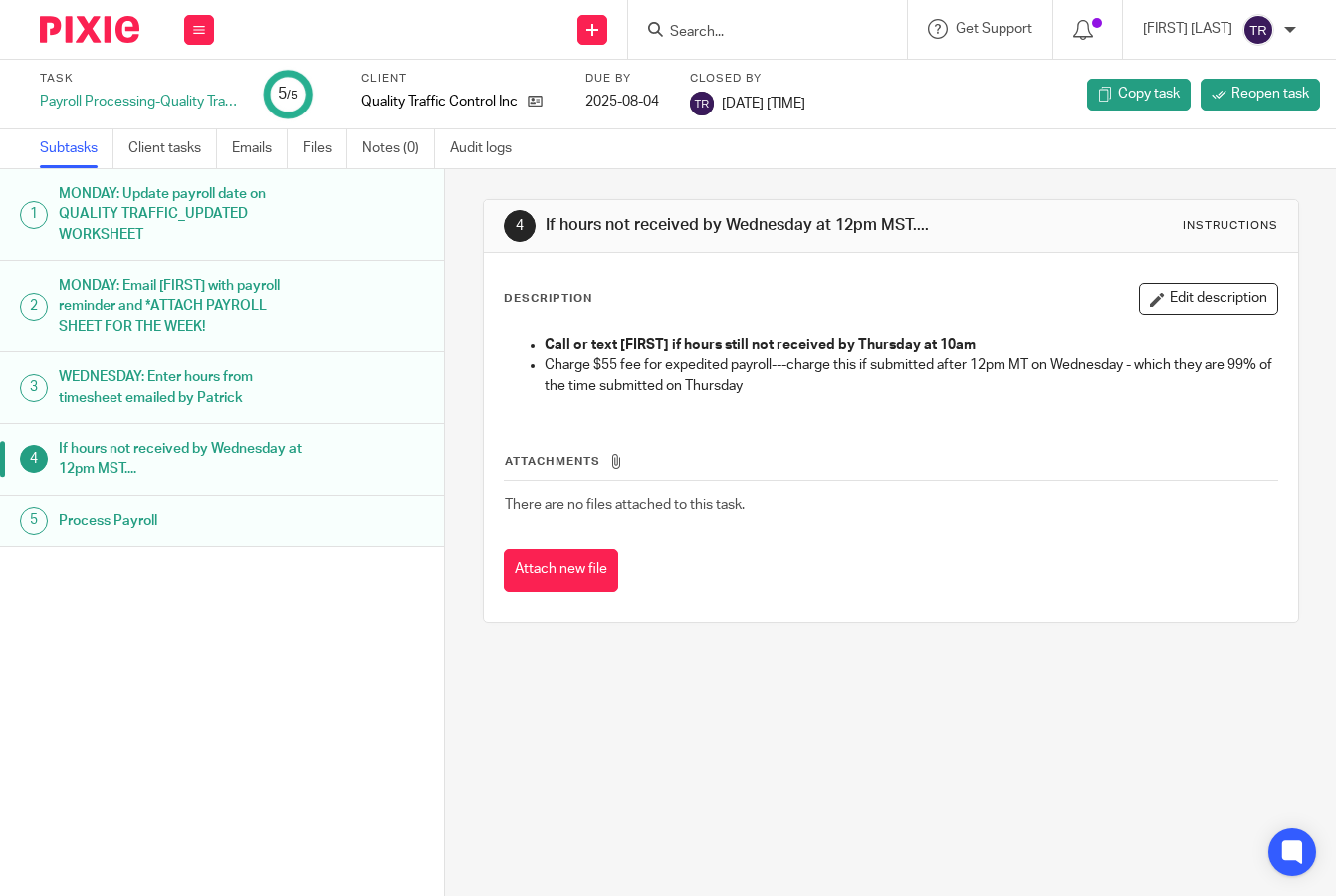 scroll, scrollTop: 0, scrollLeft: 0, axis: both 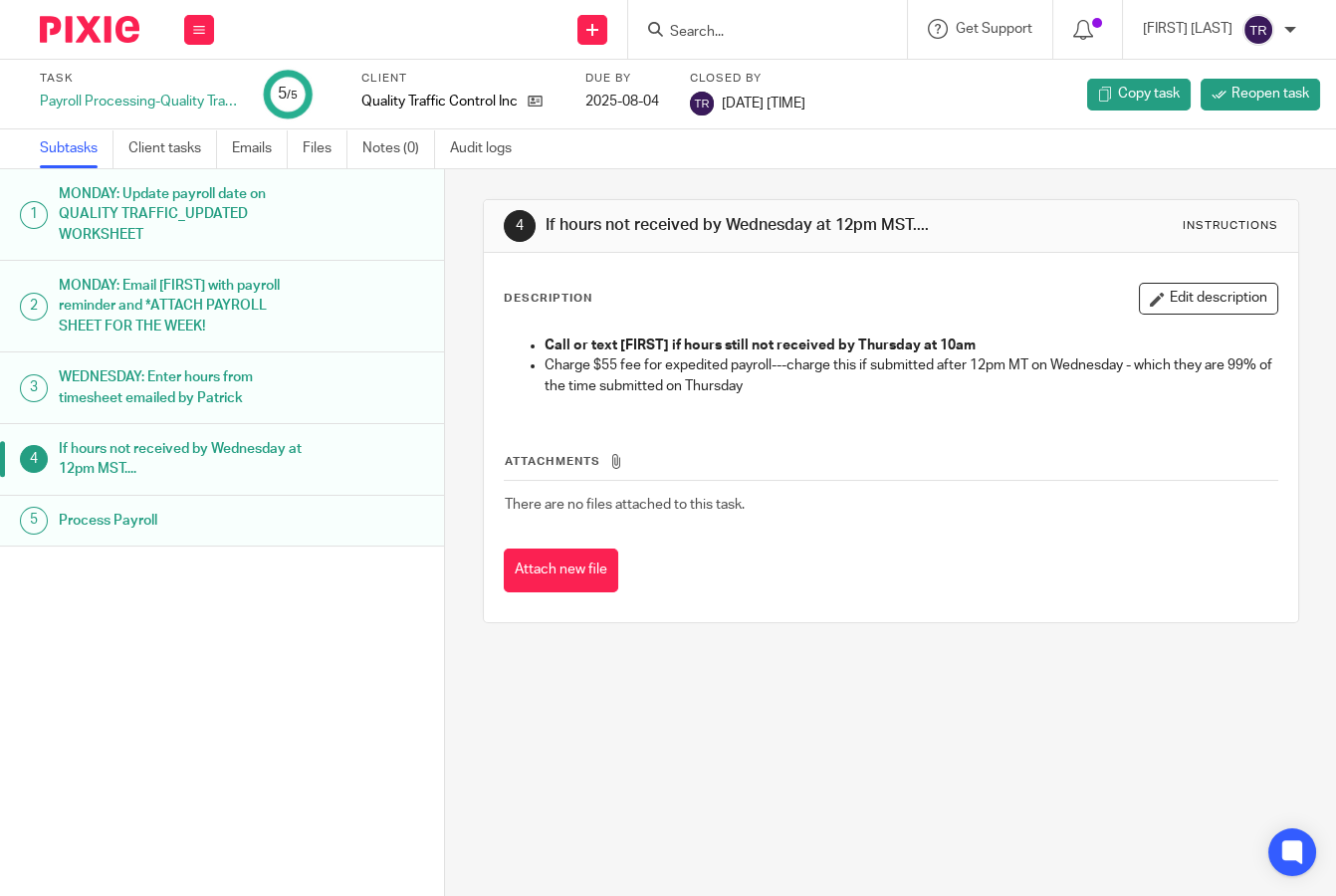 click on "WEDNESDAY: Enter hours from timesheet emailed by Patrick" at bounding box center [180, 387] 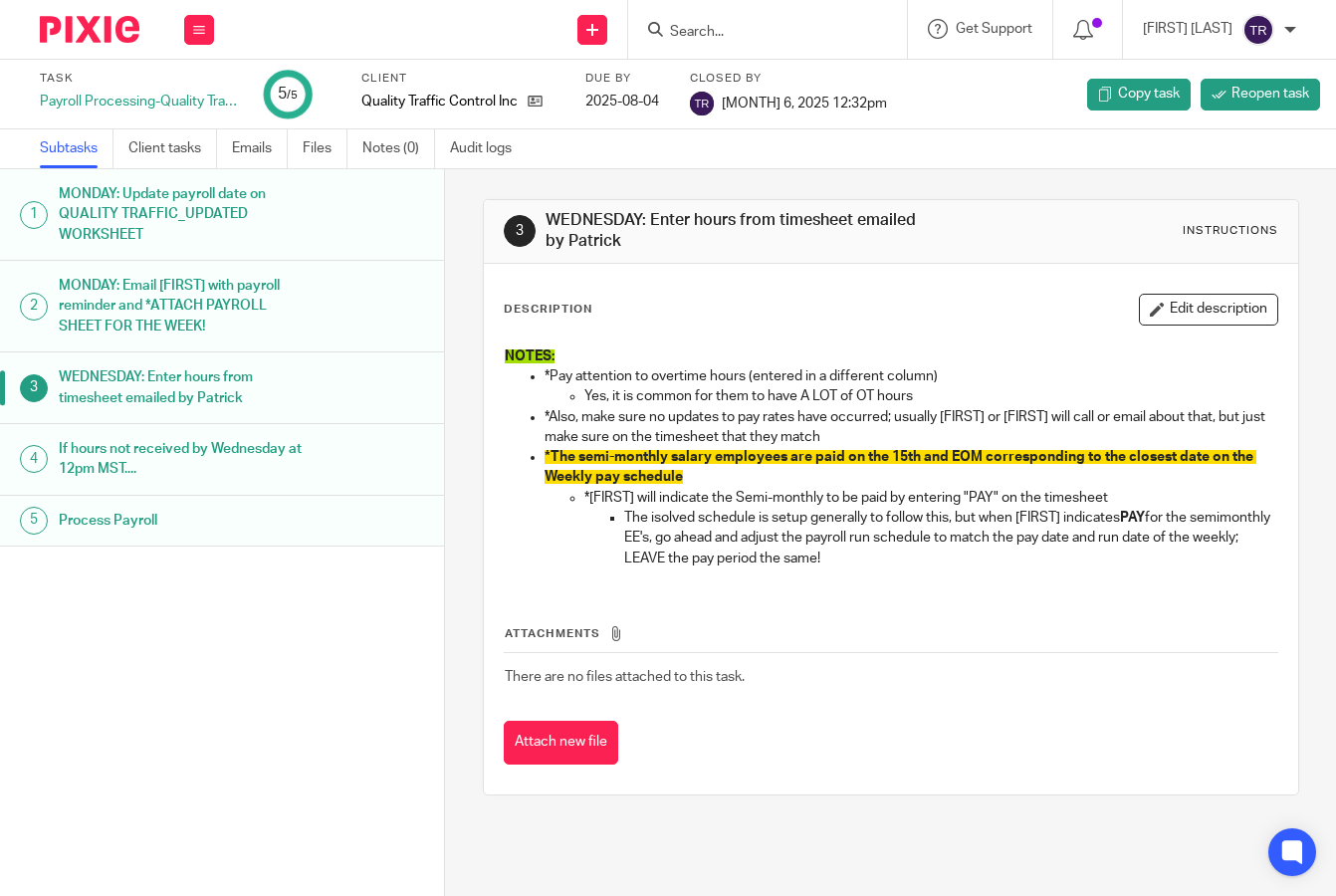 scroll, scrollTop: 0, scrollLeft: 0, axis: both 